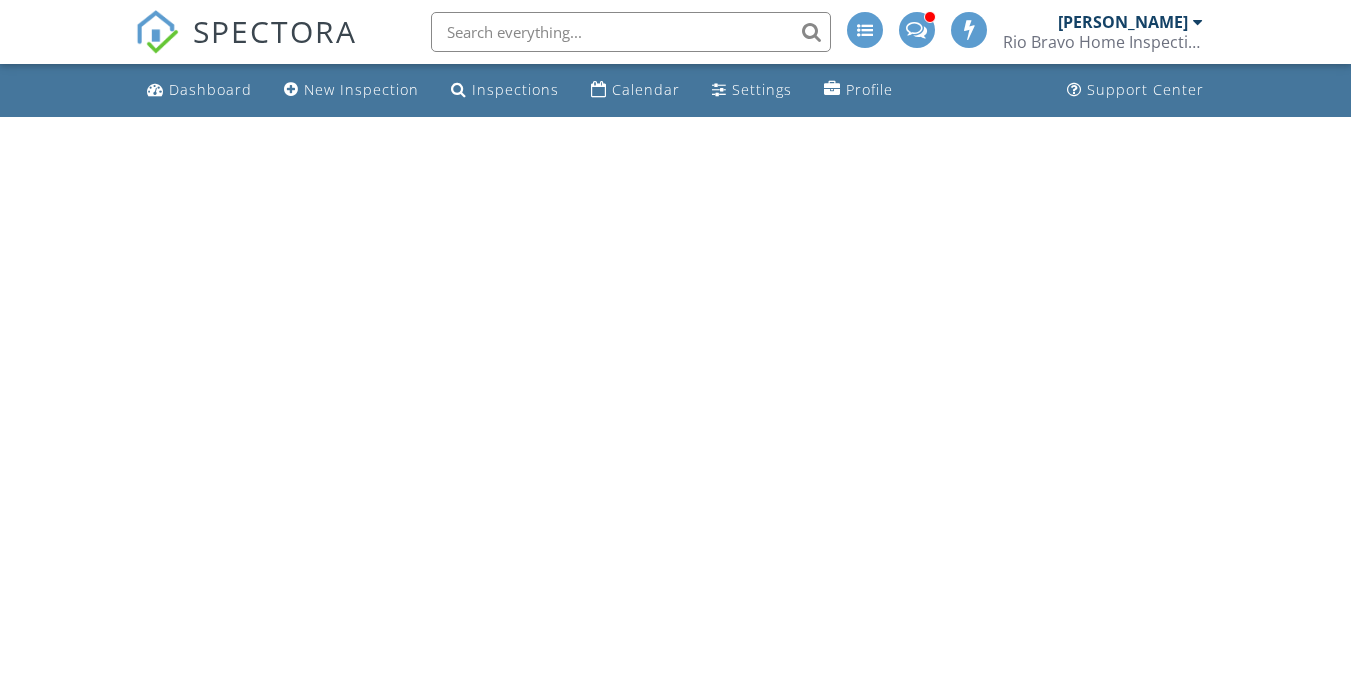 scroll, scrollTop: 0, scrollLeft: 0, axis: both 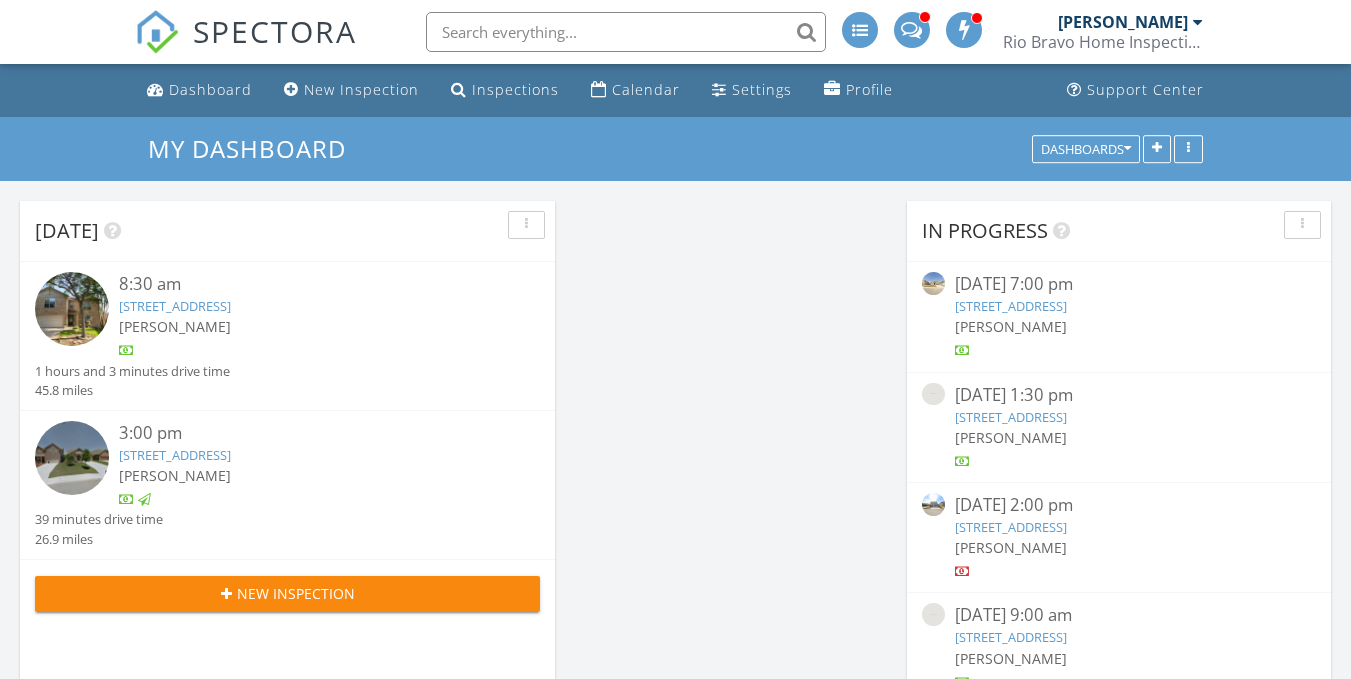 click at bounding box center [72, 458] 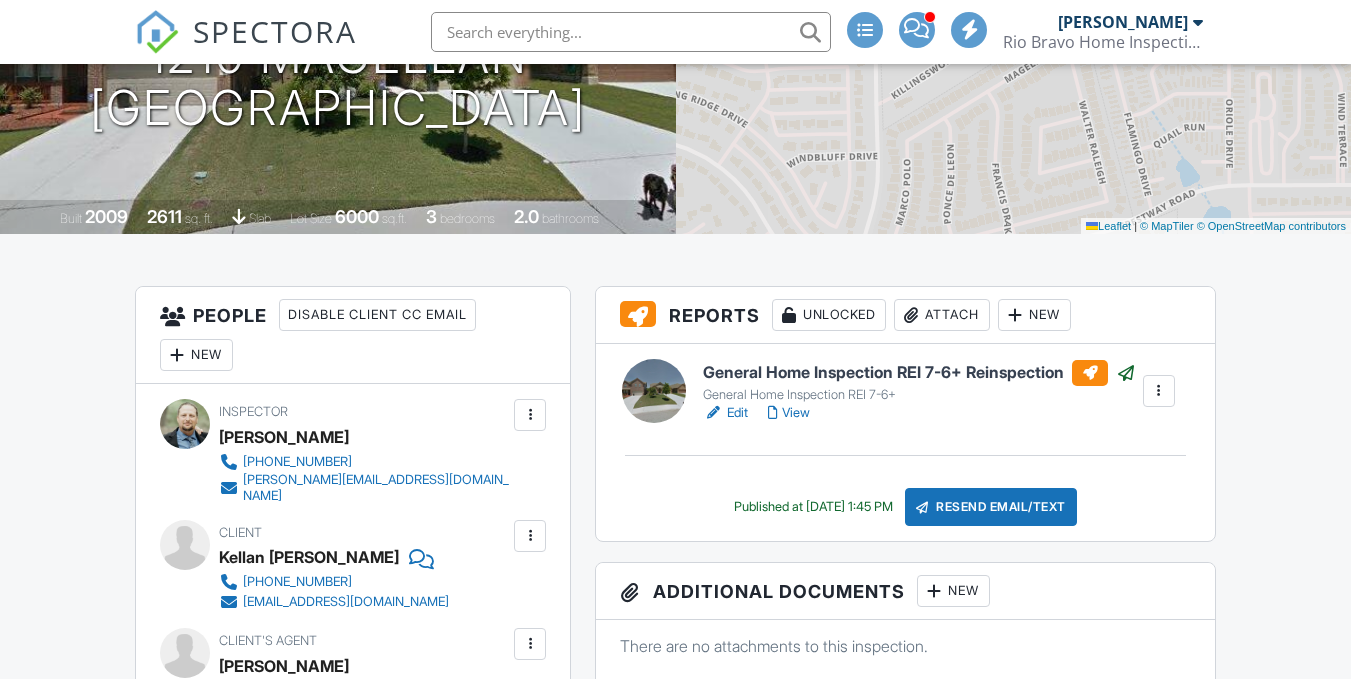 scroll, scrollTop: 500, scrollLeft: 0, axis: vertical 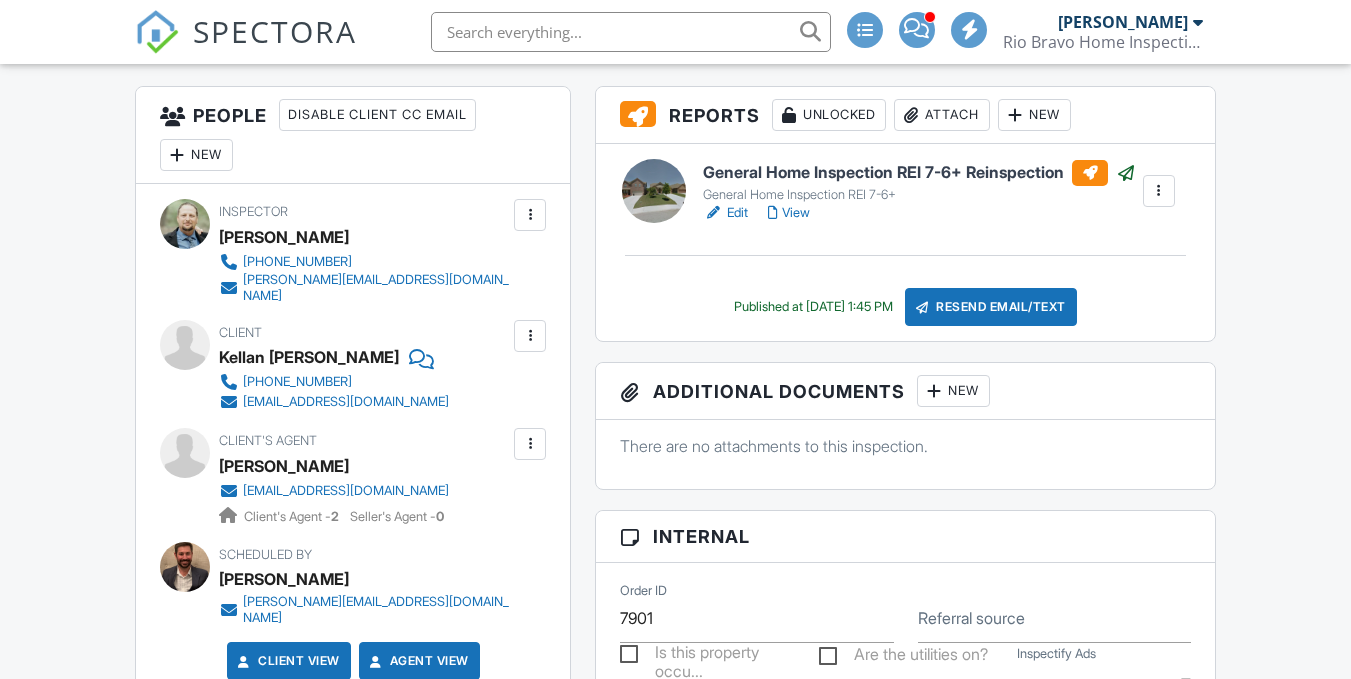 click on "bubabjenic5@gmail.com" at bounding box center (346, 491) 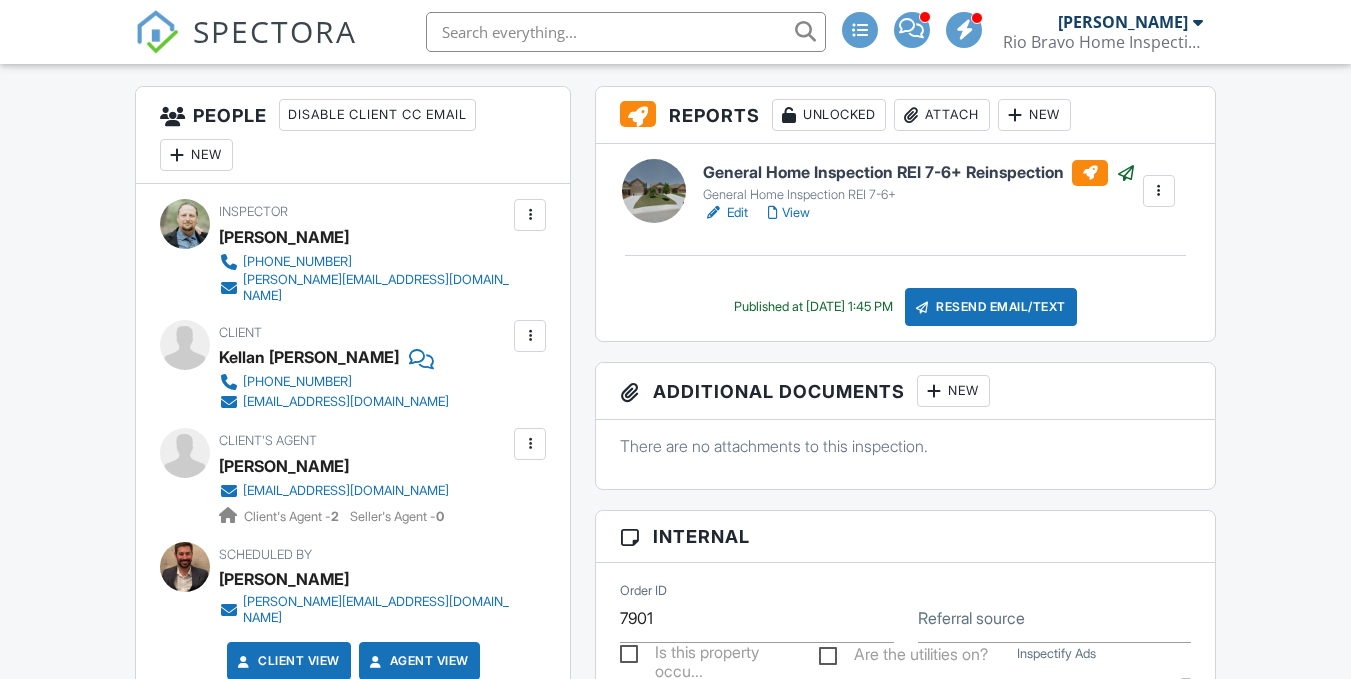 scroll, scrollTop: 0, scrollLeft: 0, axis: both 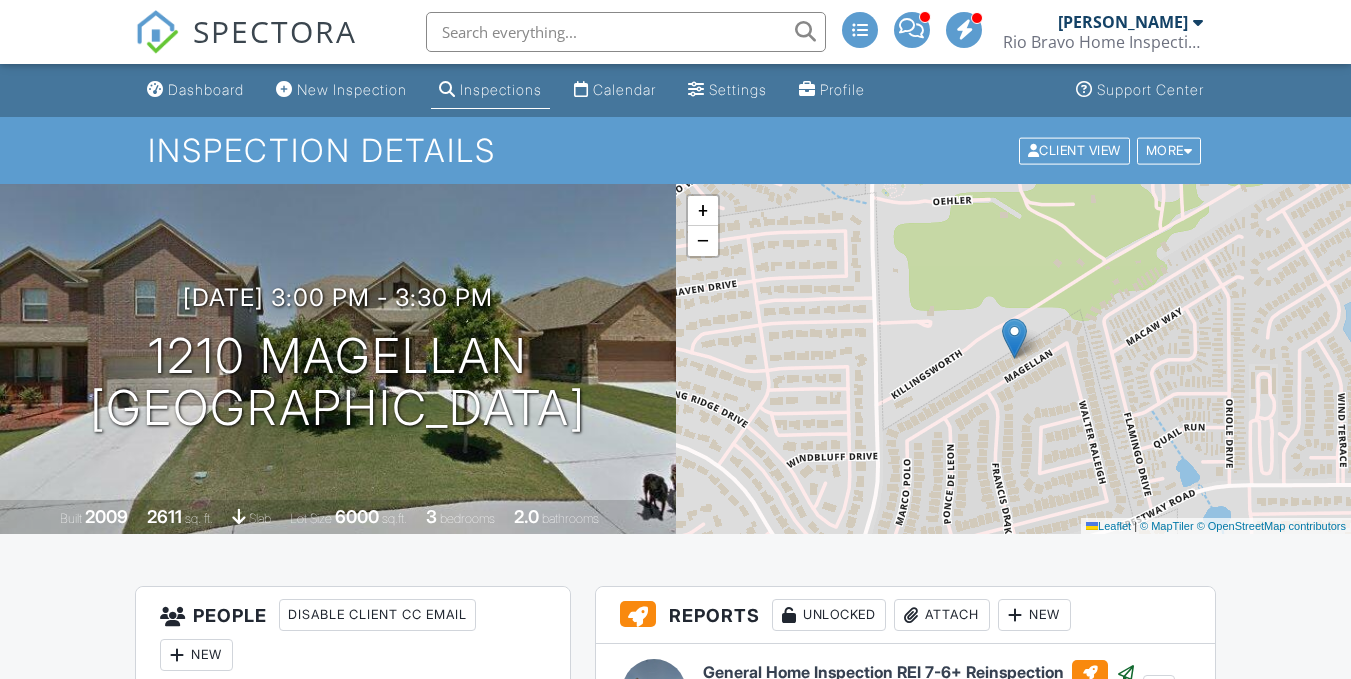 click on "Inspections" at bounding box center [501, 89] 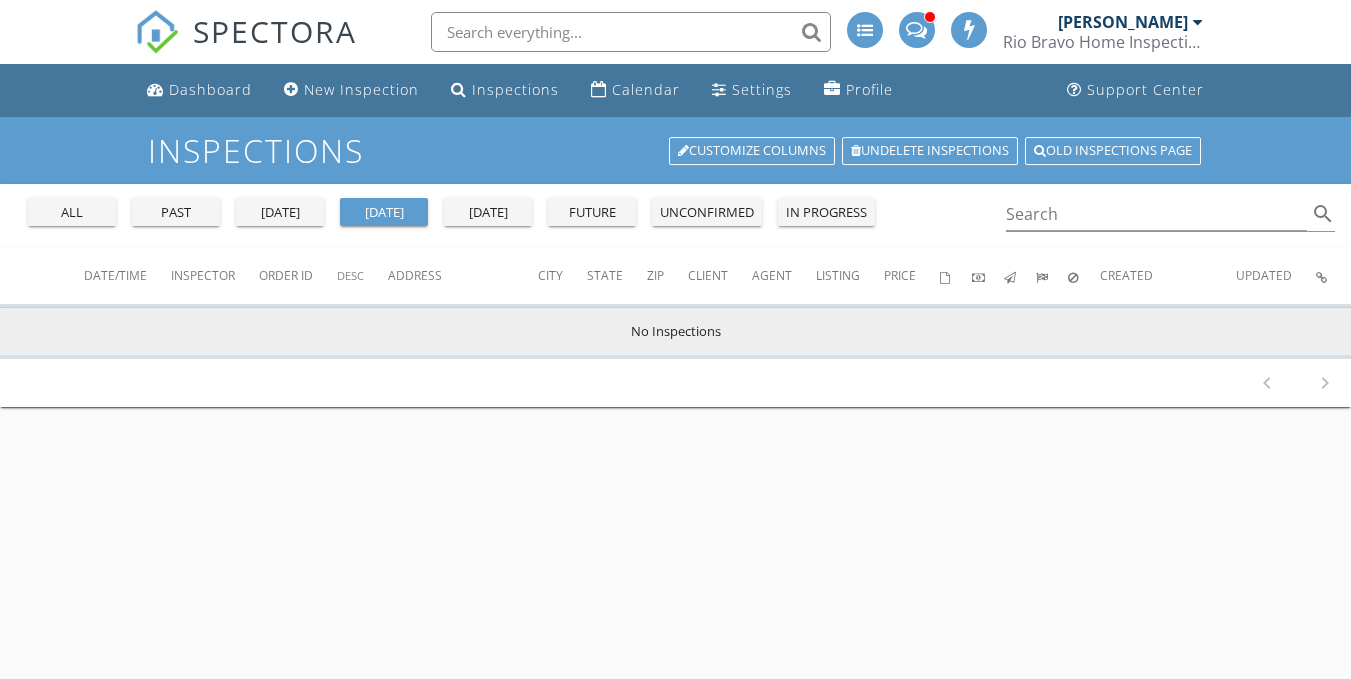 scroll, scrollTop: 0, scrollLeft: 0, axis: both 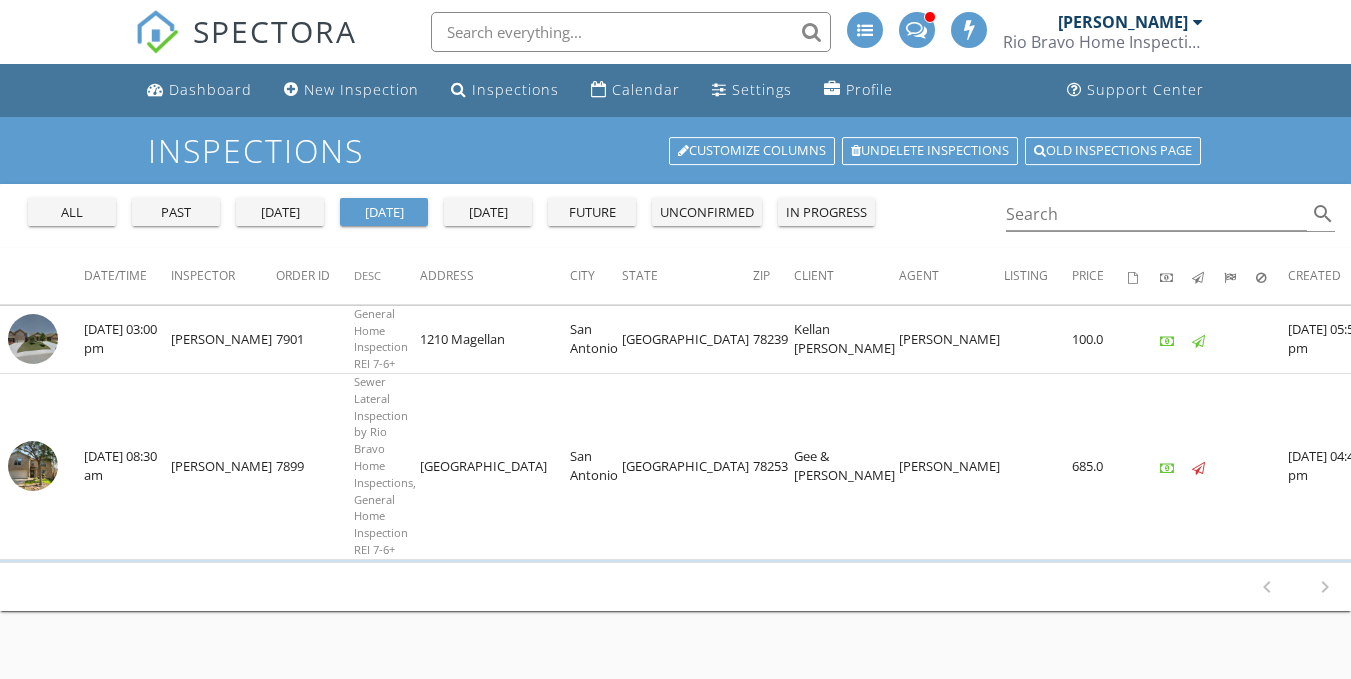 click on "past" at bounding box center (176, 213) 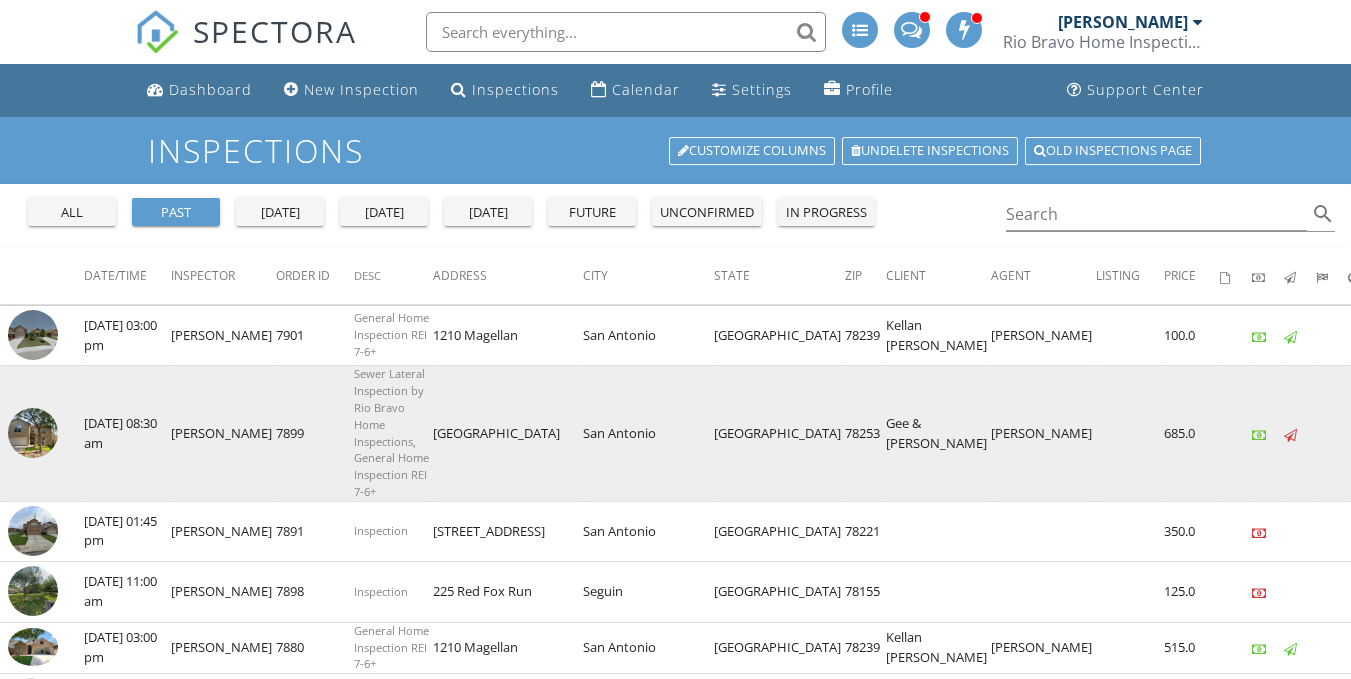 scroll, scrollTop: 100, scrollLeft: 0, axis: vertical 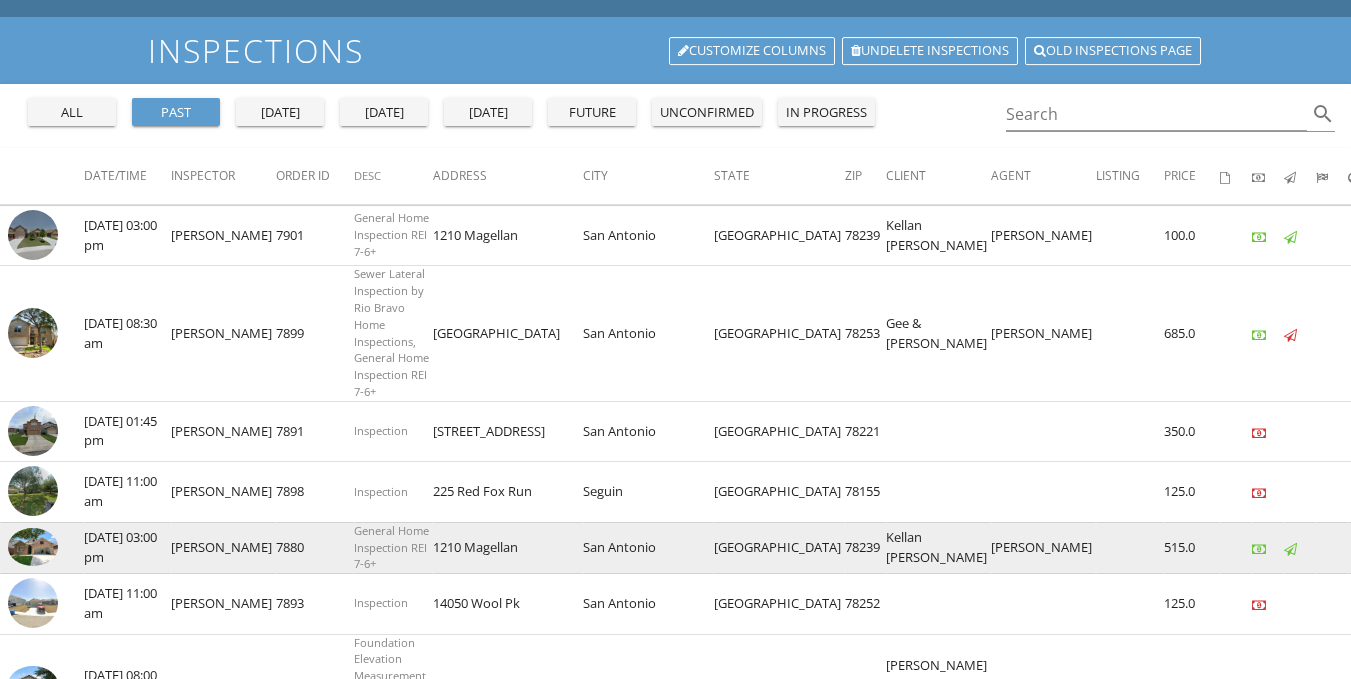 click at bounding box center [33, 547] 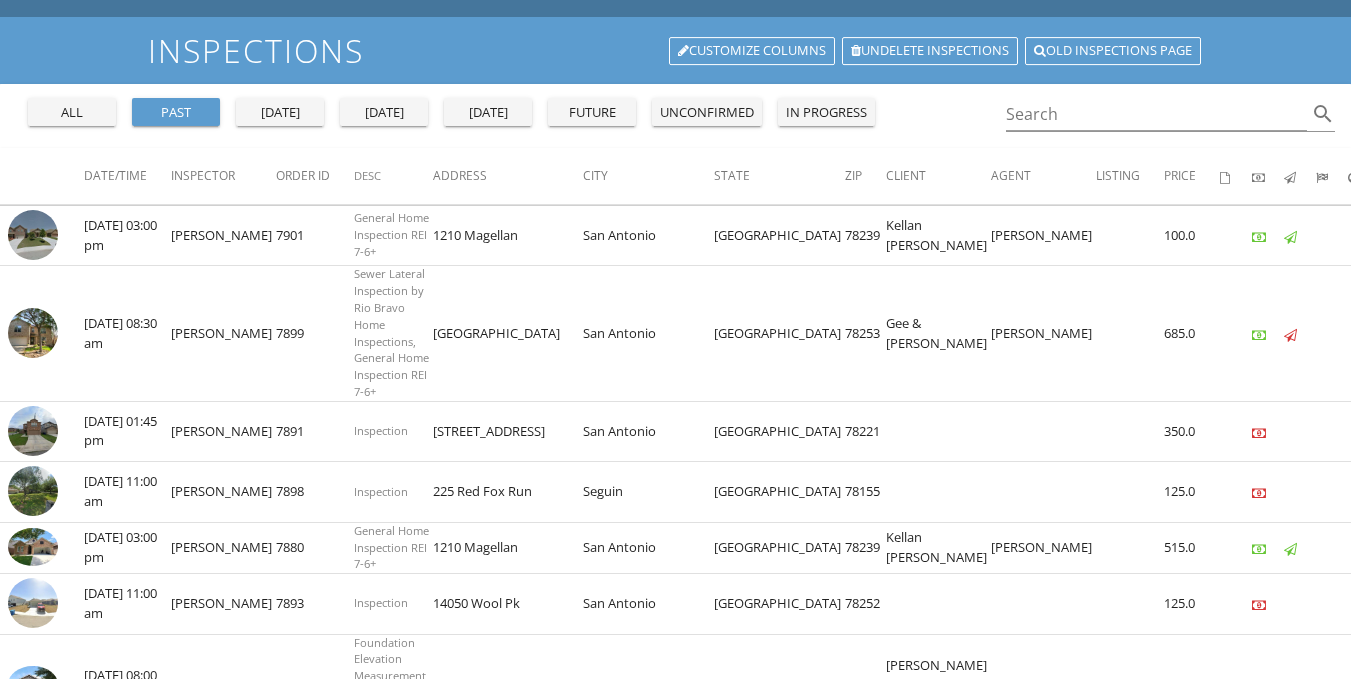 click on "[DATE]" at bounding box center (384, 113) 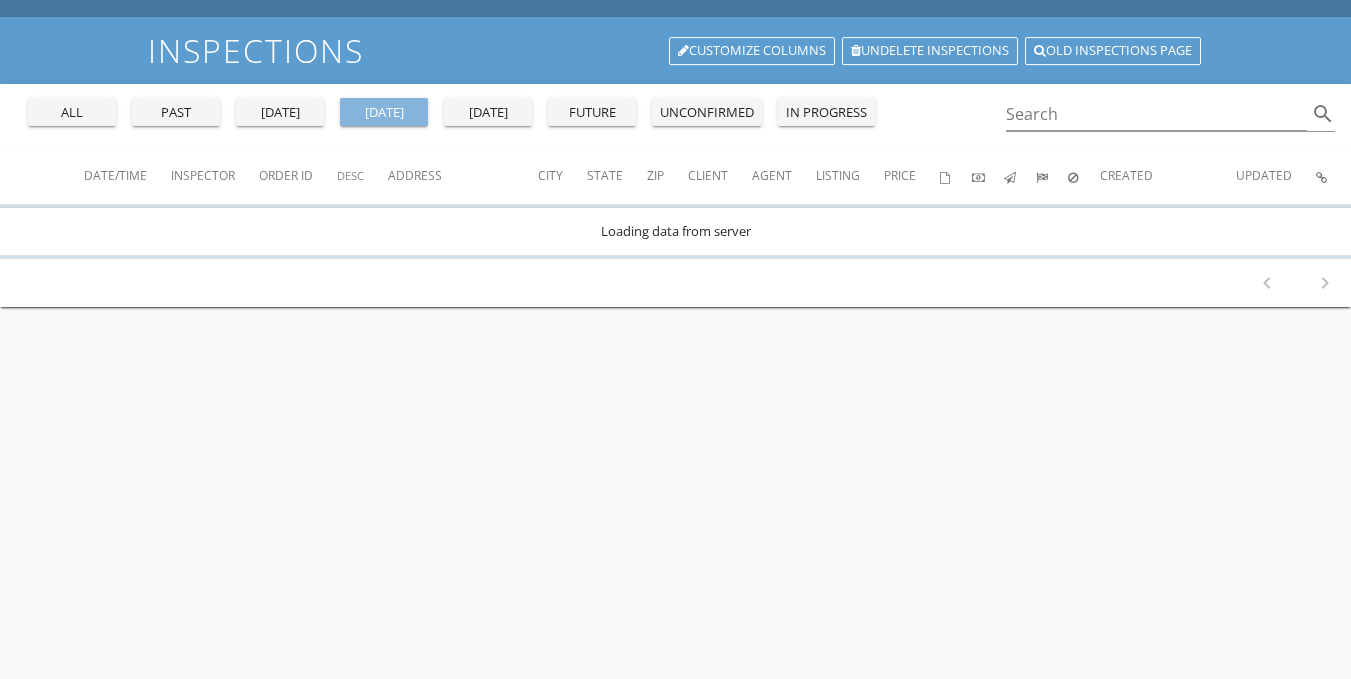 scroll, scrollTop: 0, scrollLeft: 0, axis: both 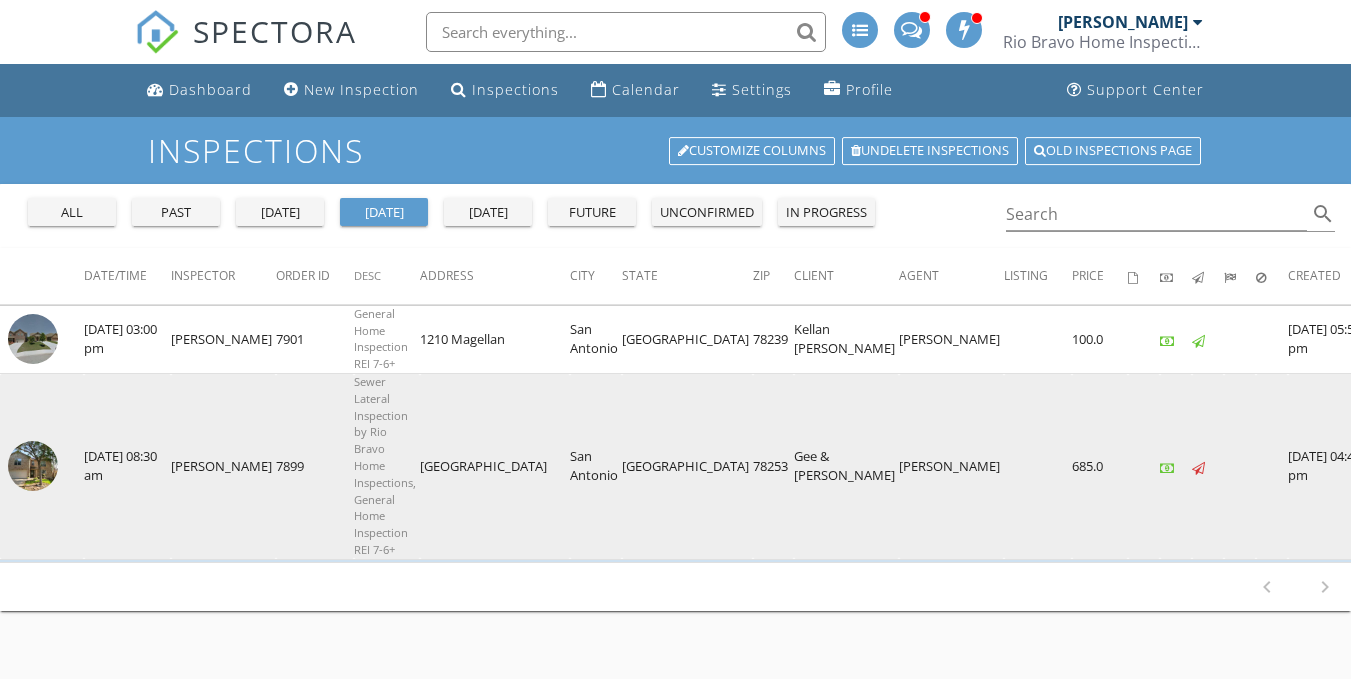 click at bounding box center [33, 466] 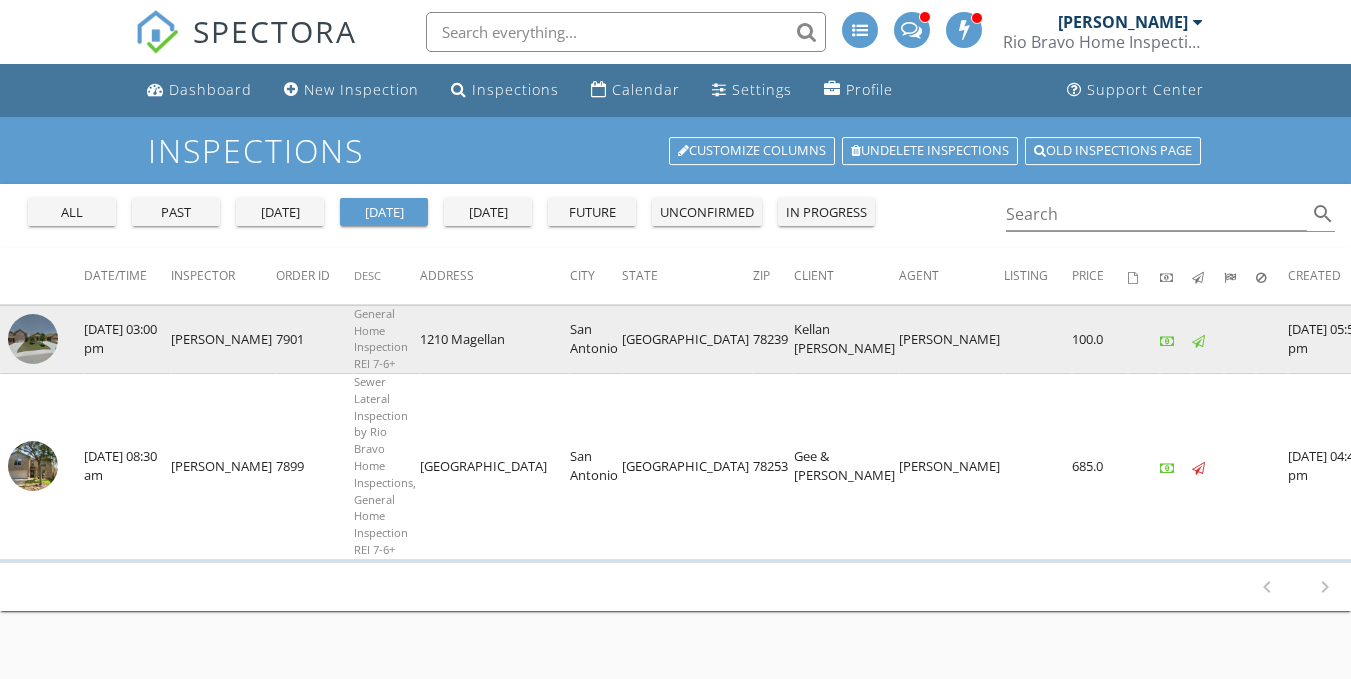 click on "[PERSON_NAME]" at bounding box center (223, 339) 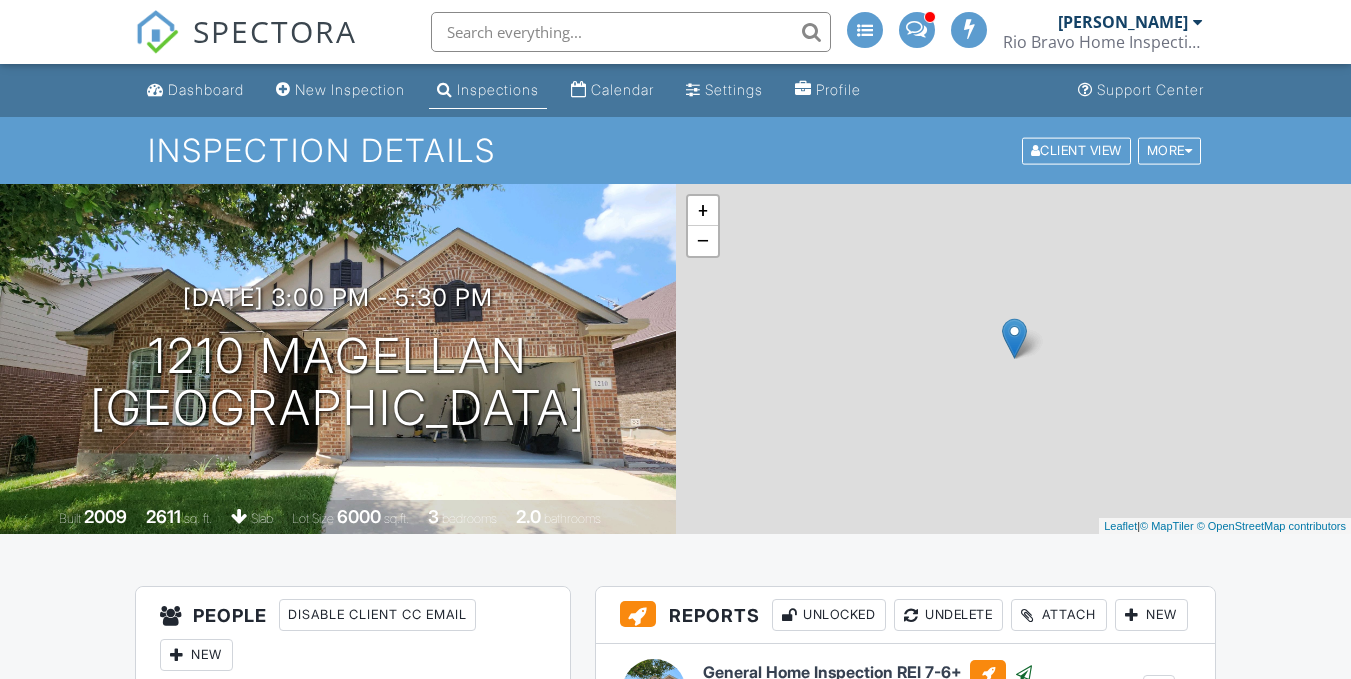 scroll, scrollTop: 400, scrollLeft: 0, axis: vertical 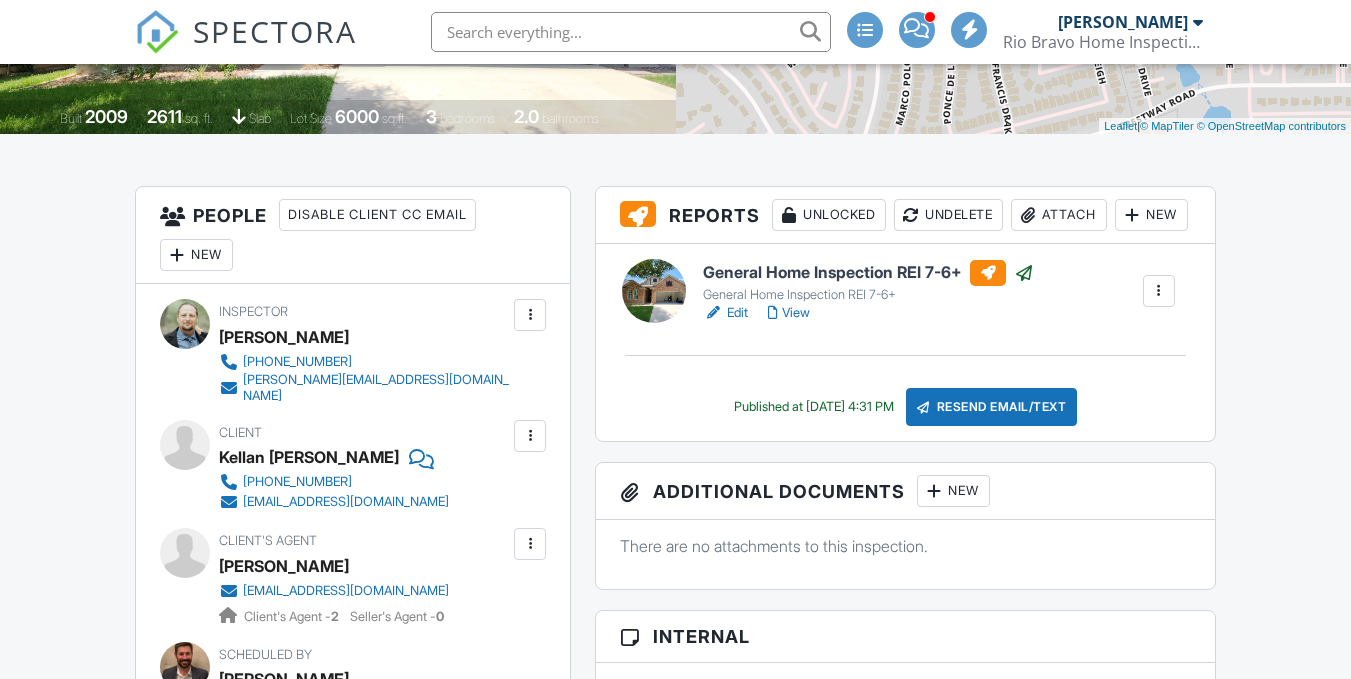 click on "View" at bounding box center (789, 313) 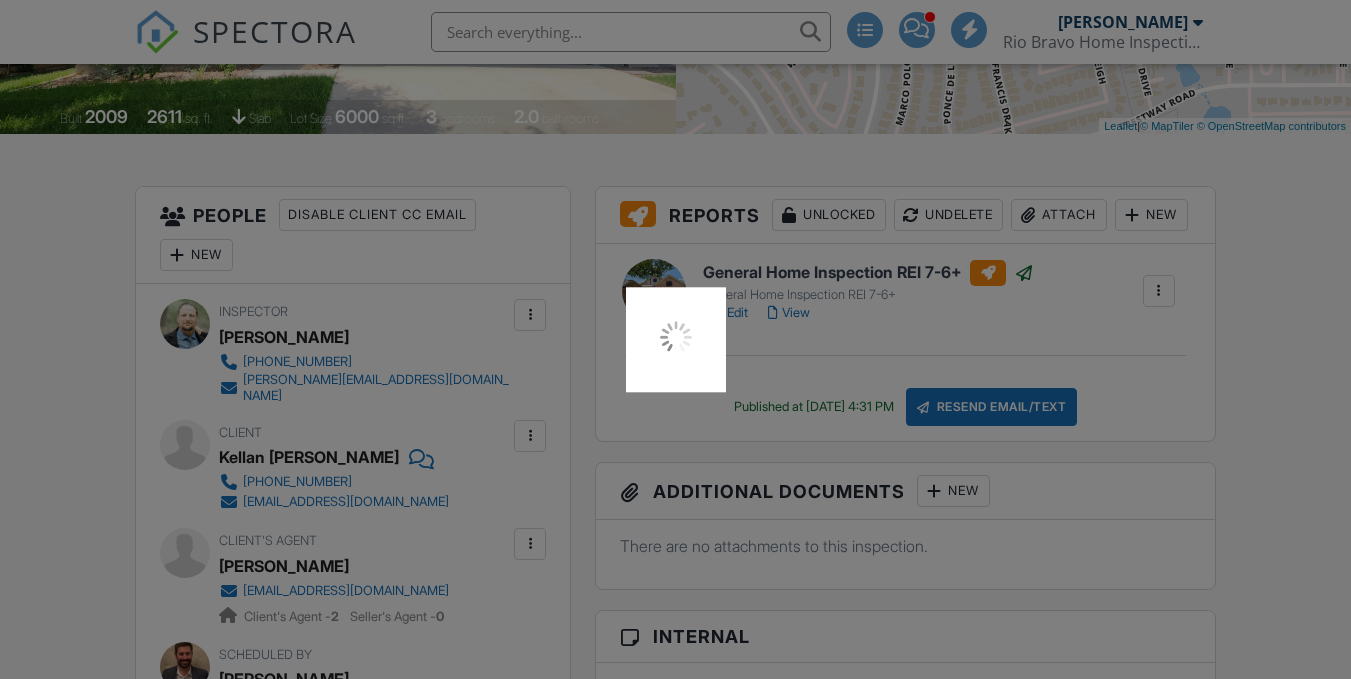 click at bounding box center [675, 339] 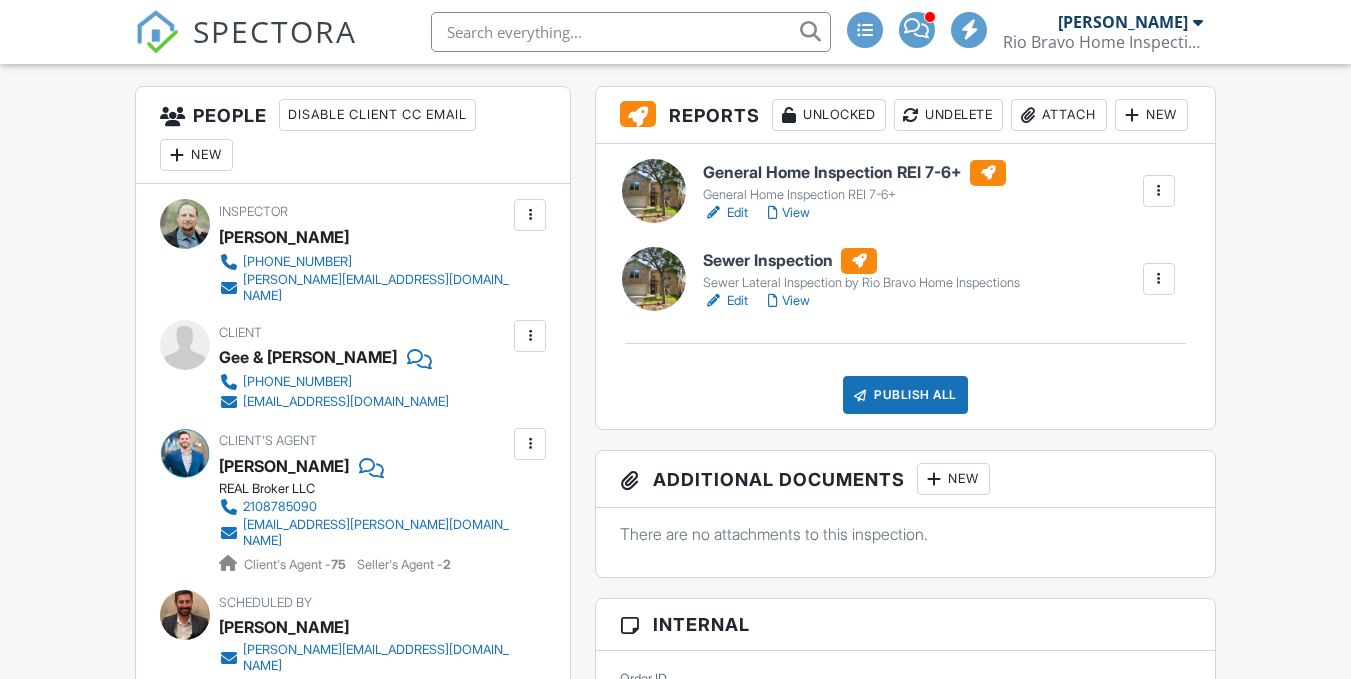 scroll, scrollTop: 500, scrollLeft: 0, axis: vertical 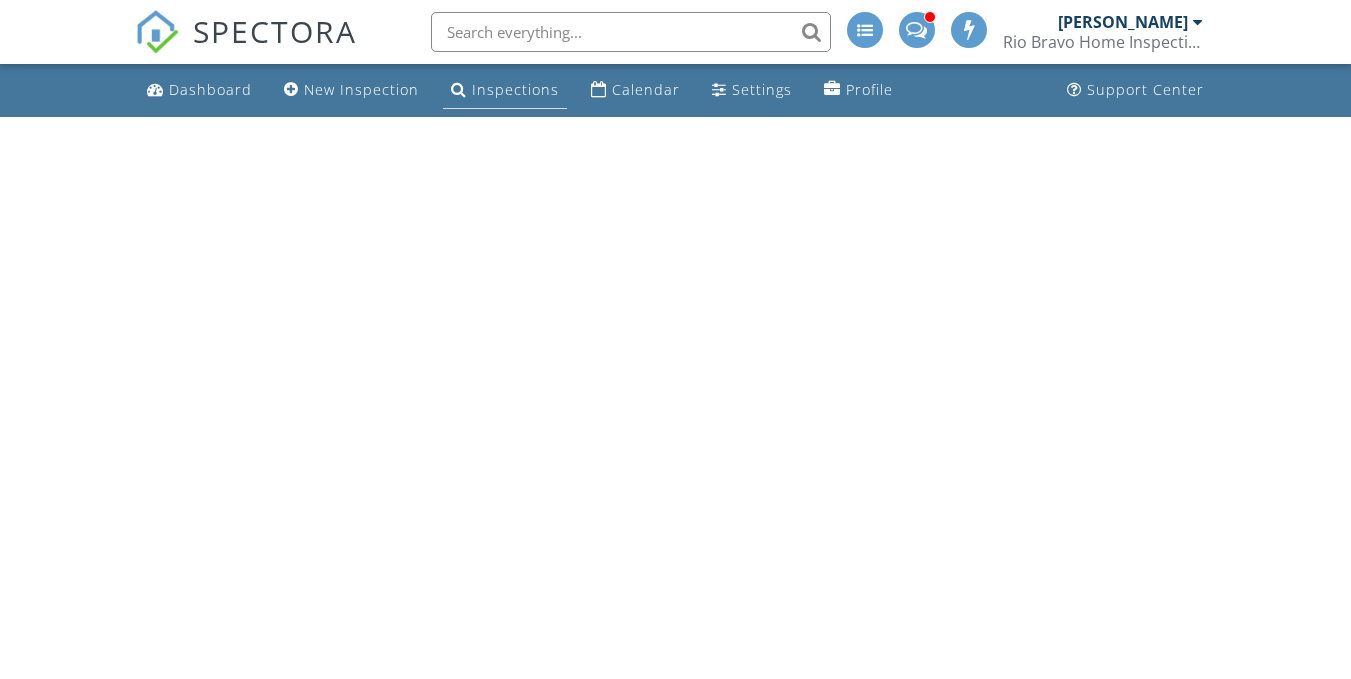 click on "Inspections" at bounding box center (505, 90) 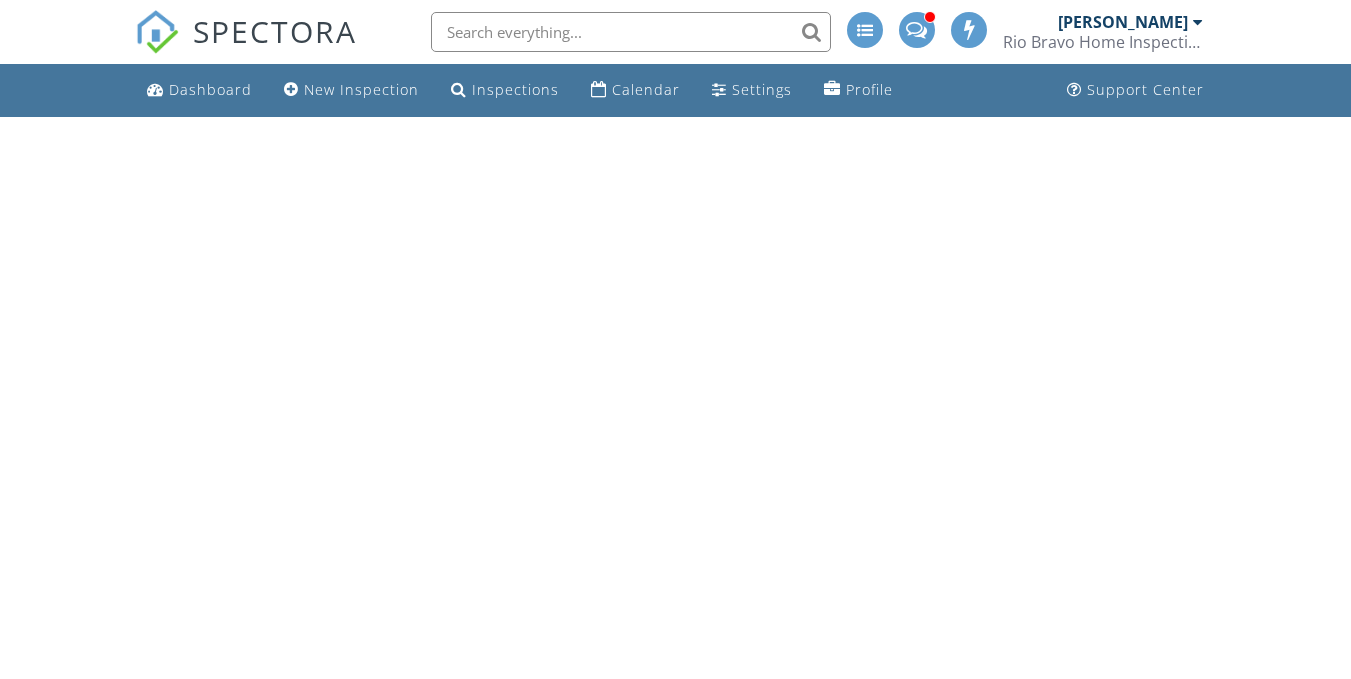 scroll, scrollTop: 0, scrollLeft: 0, axis: both 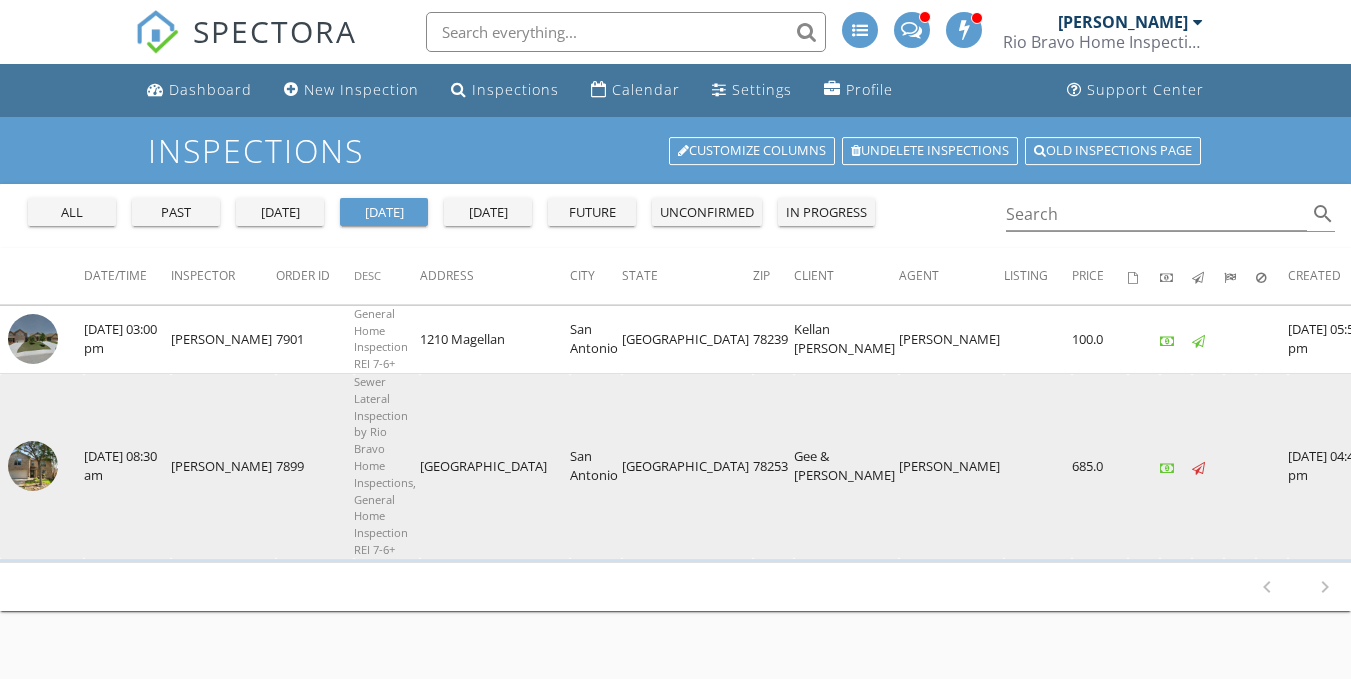 click at bounding box center [42, 467] 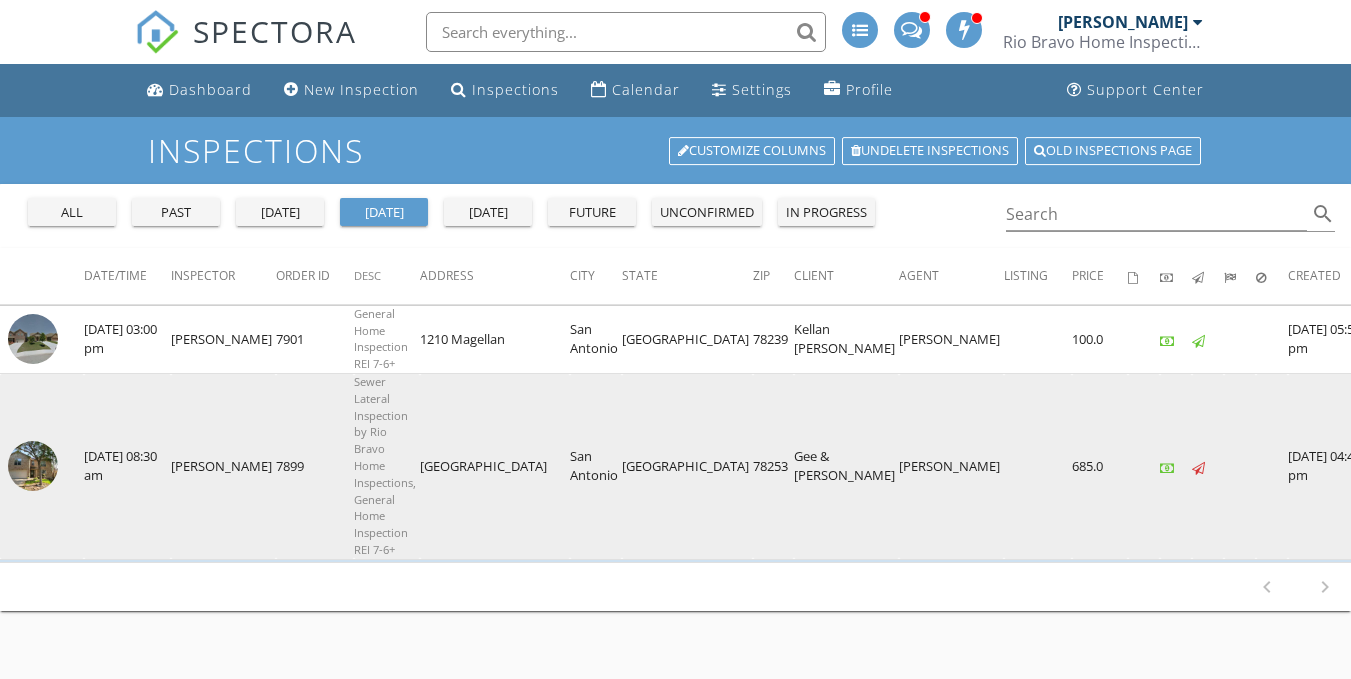 click at bounding box center [33, 466] 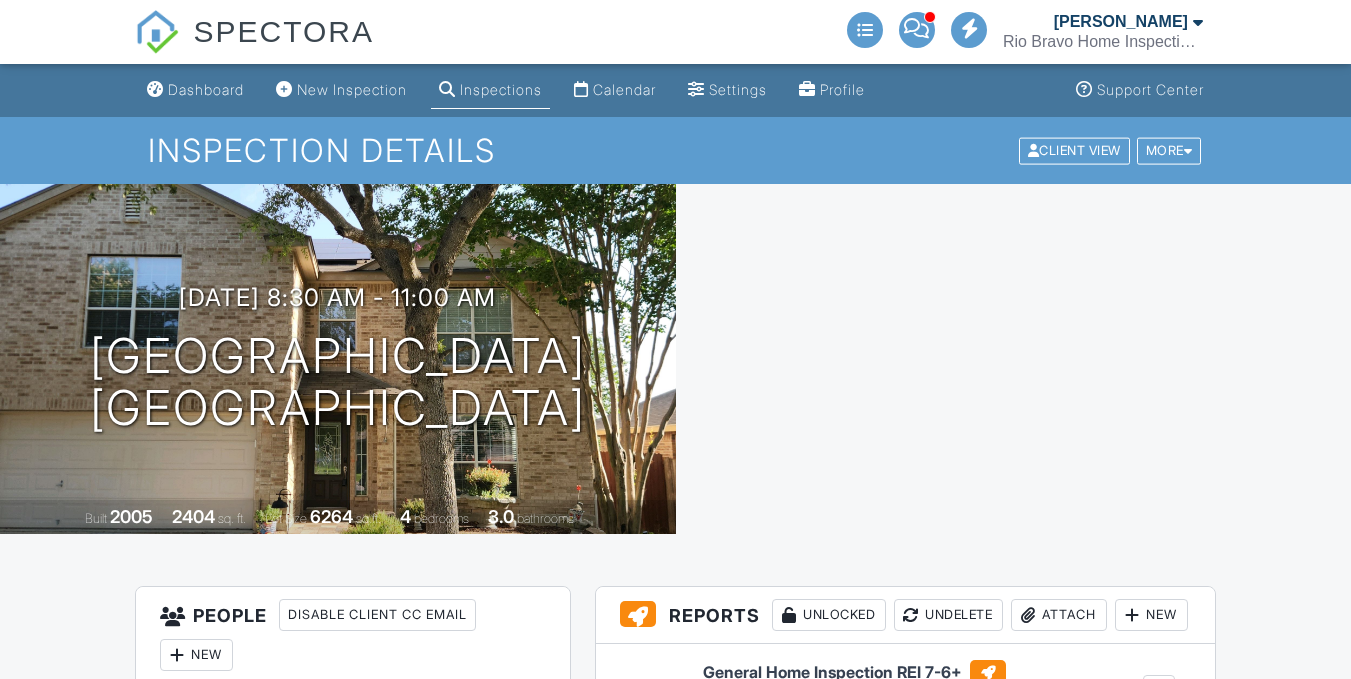scroll, scrollTop: 200, scrollLeft: 0, axis: vertical 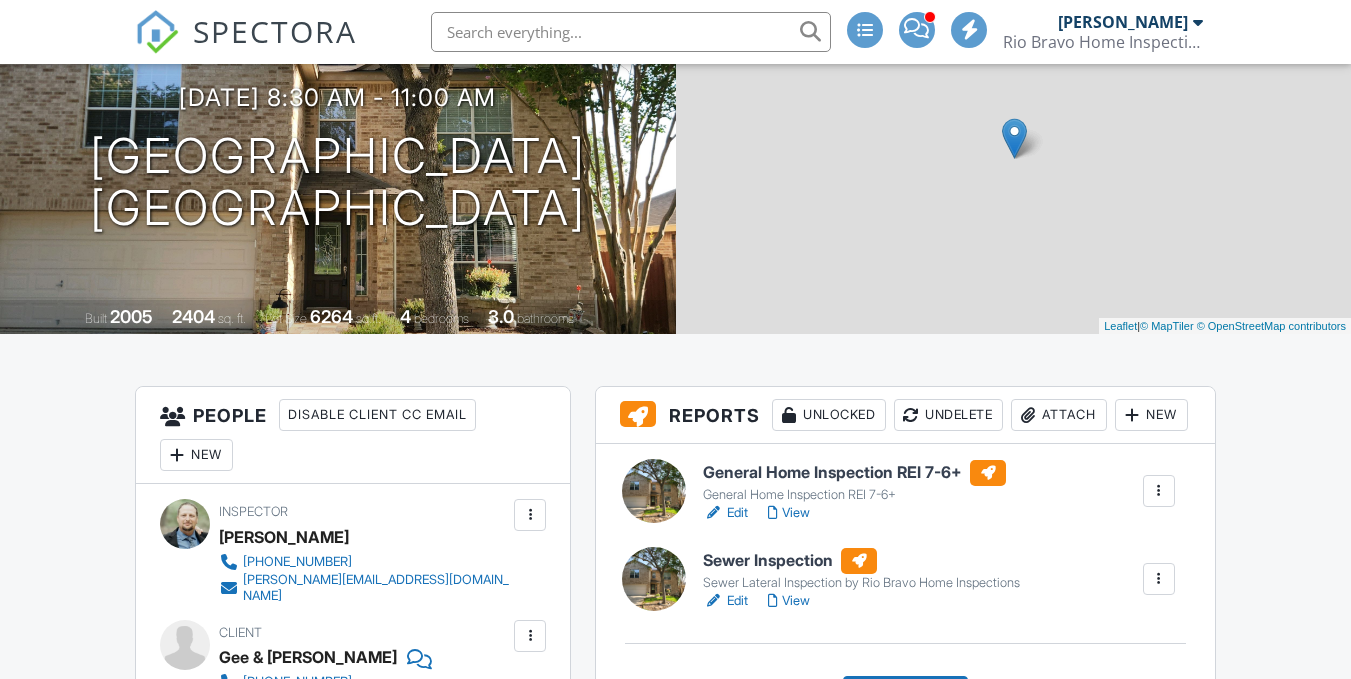 click at bounding box center (713, 601) 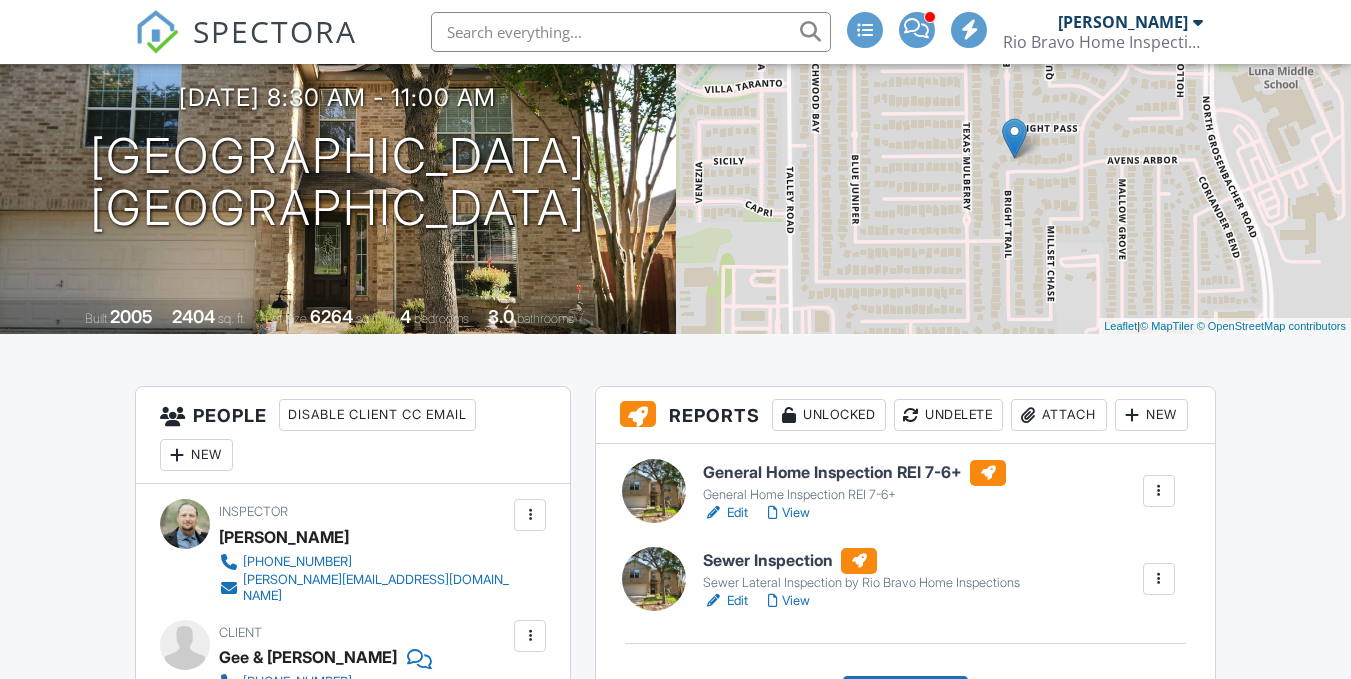 scroll, scrollTop: 400, scrollLeft: 0, axis: vertical 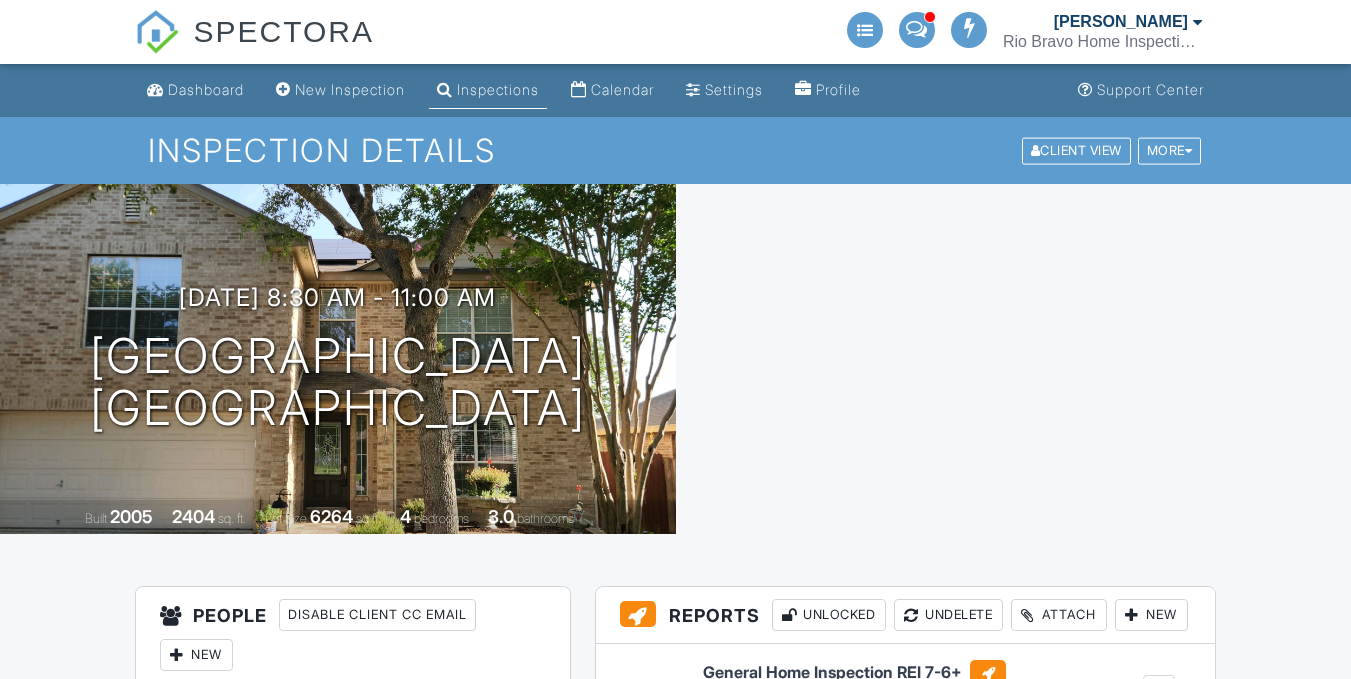 click on "Attach" at bounding box center (1059, 615) 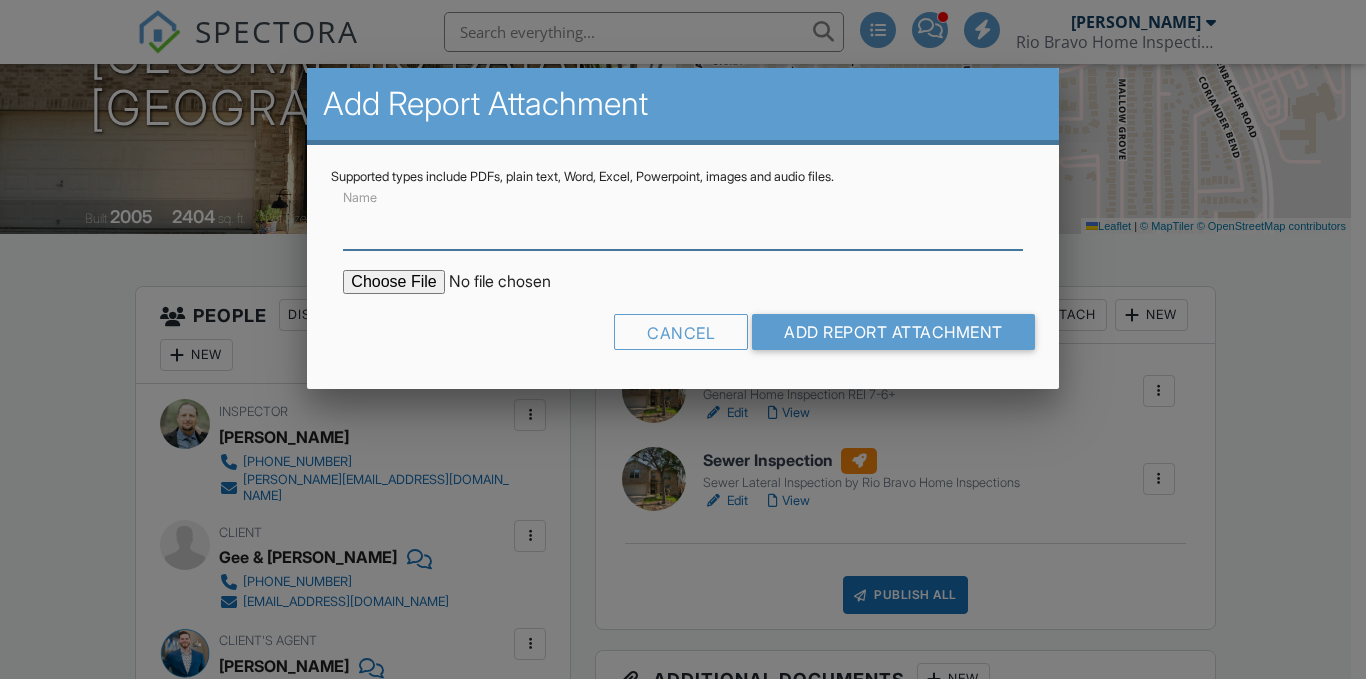 scroll, scrollTop: 300, scrollLeft: 0, axis: vertical 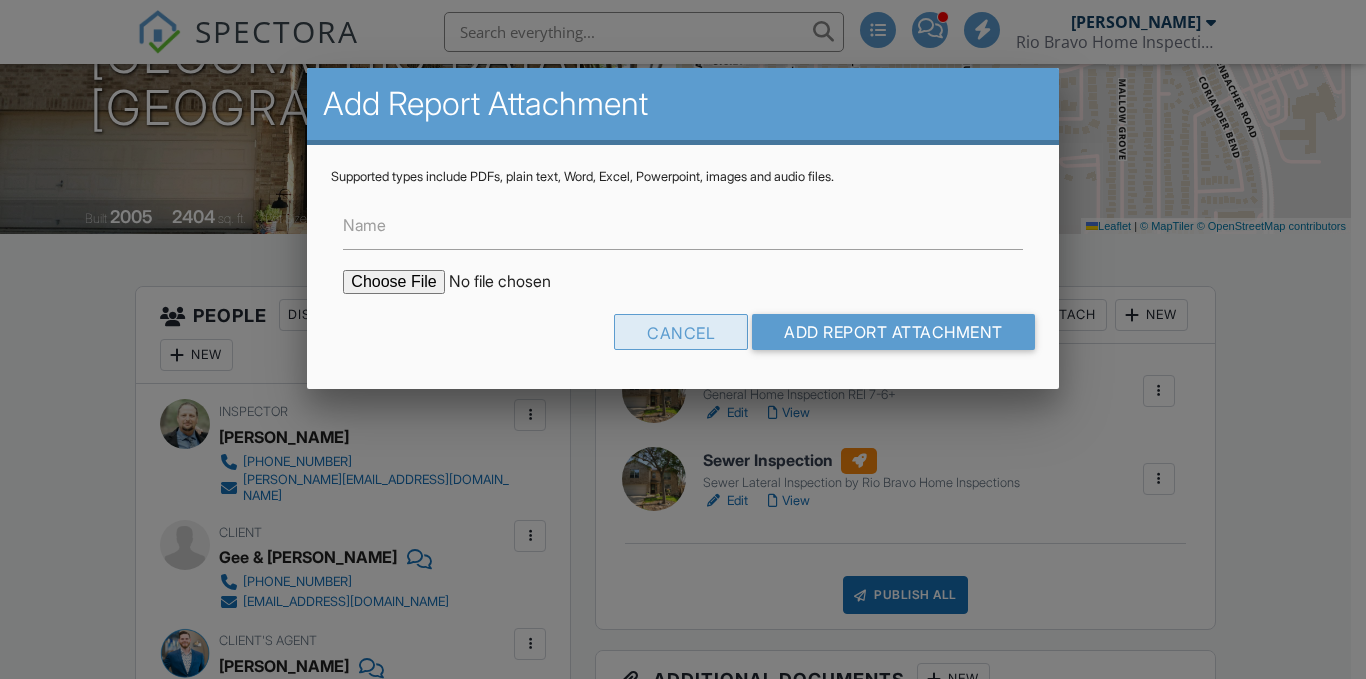 click on "Cancel" at bounding box center (681, 332) 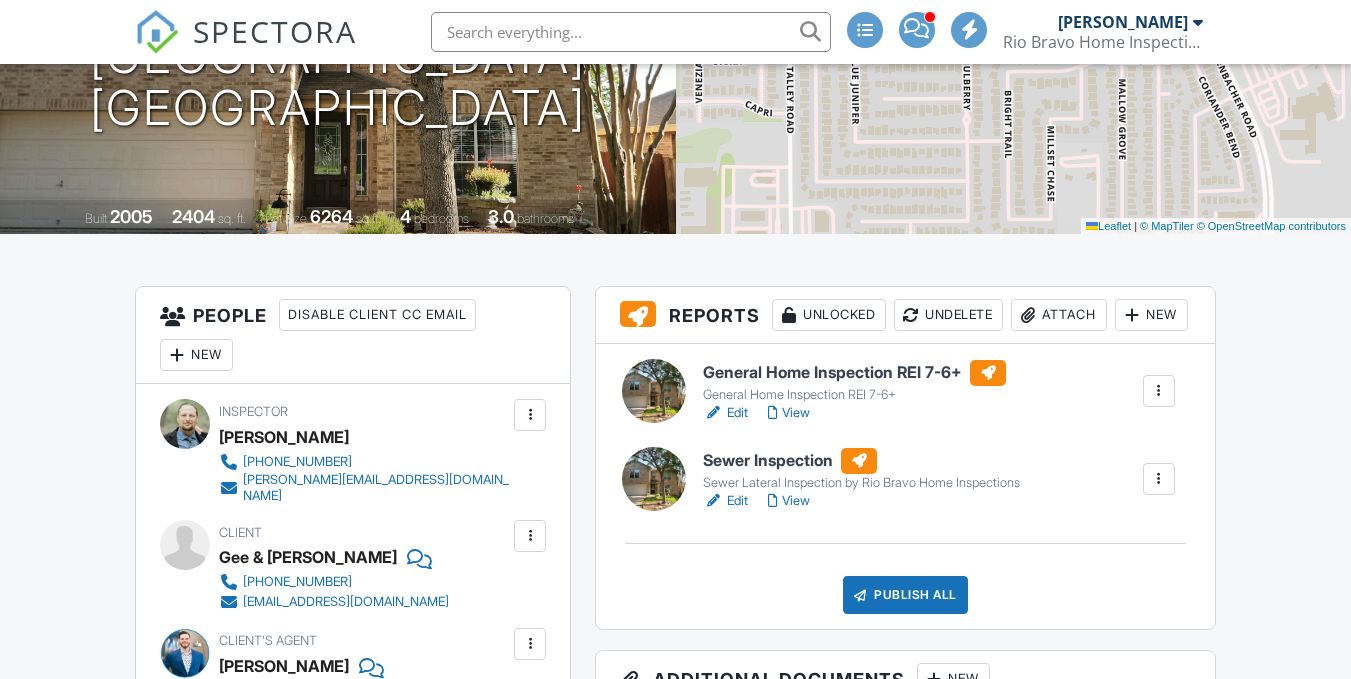 click on "Publish All" at bounding box center (905, 595) 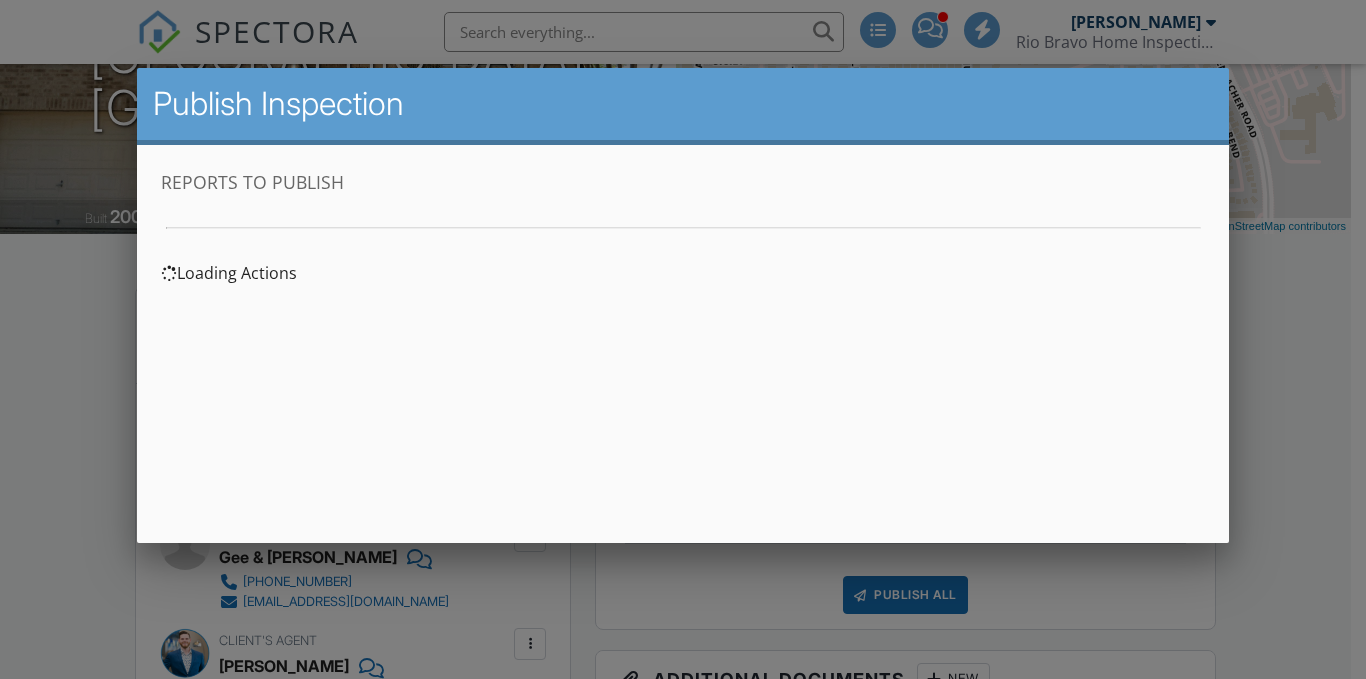 scroll, scrollTop: 0, scrollLeft: 0, axis: both 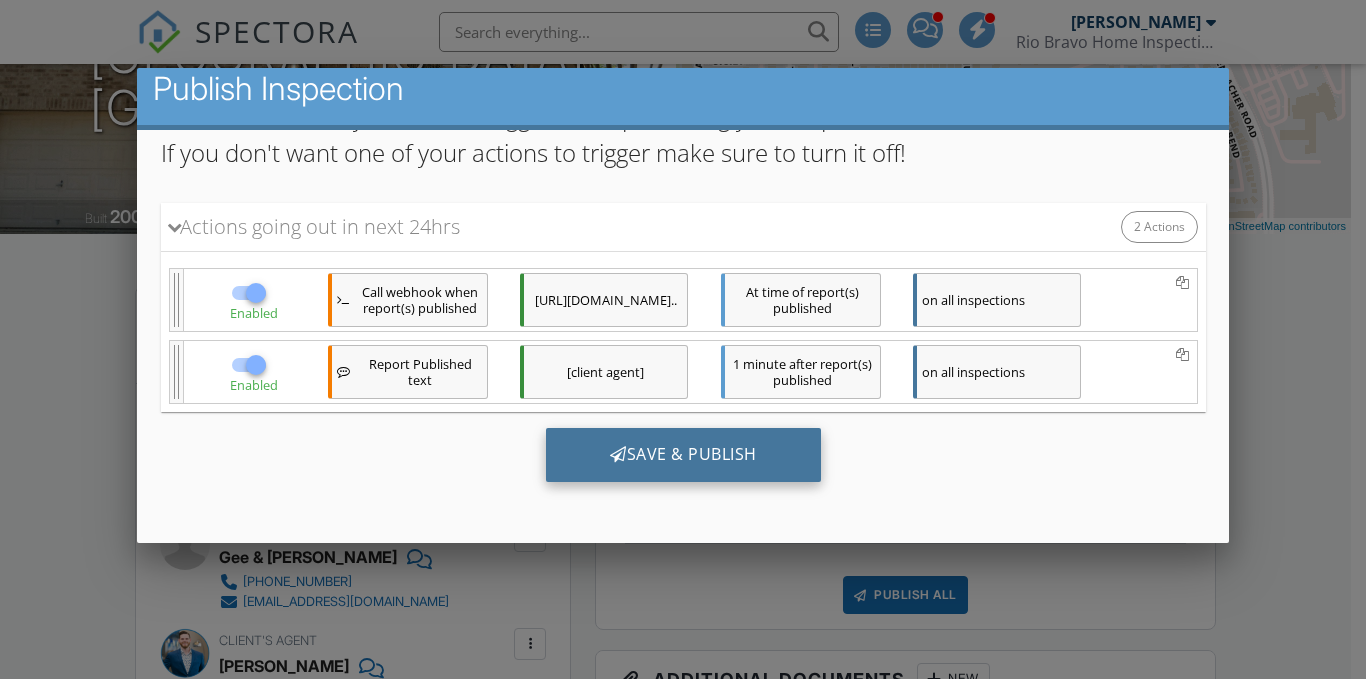 click on "Save & Publish" at bounding box center (682, 454) 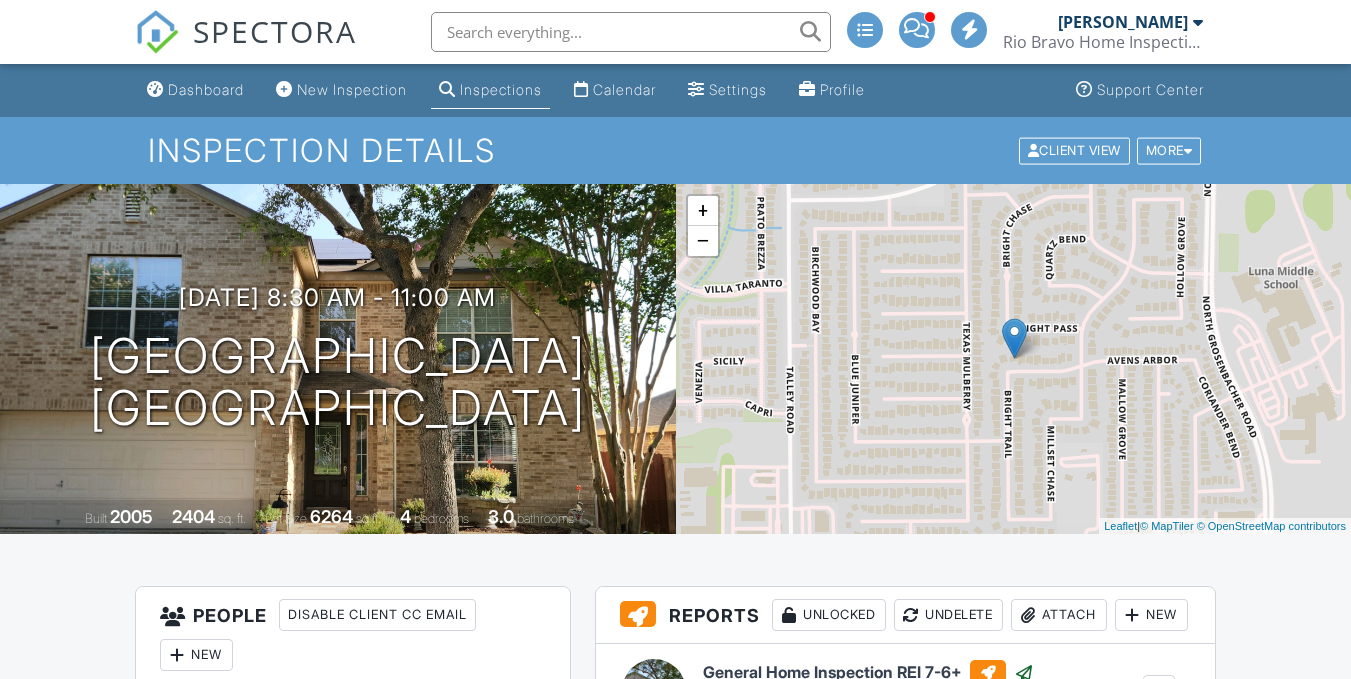 scroll, scrollTop: 0, scrollLeft: 0, axis: both 